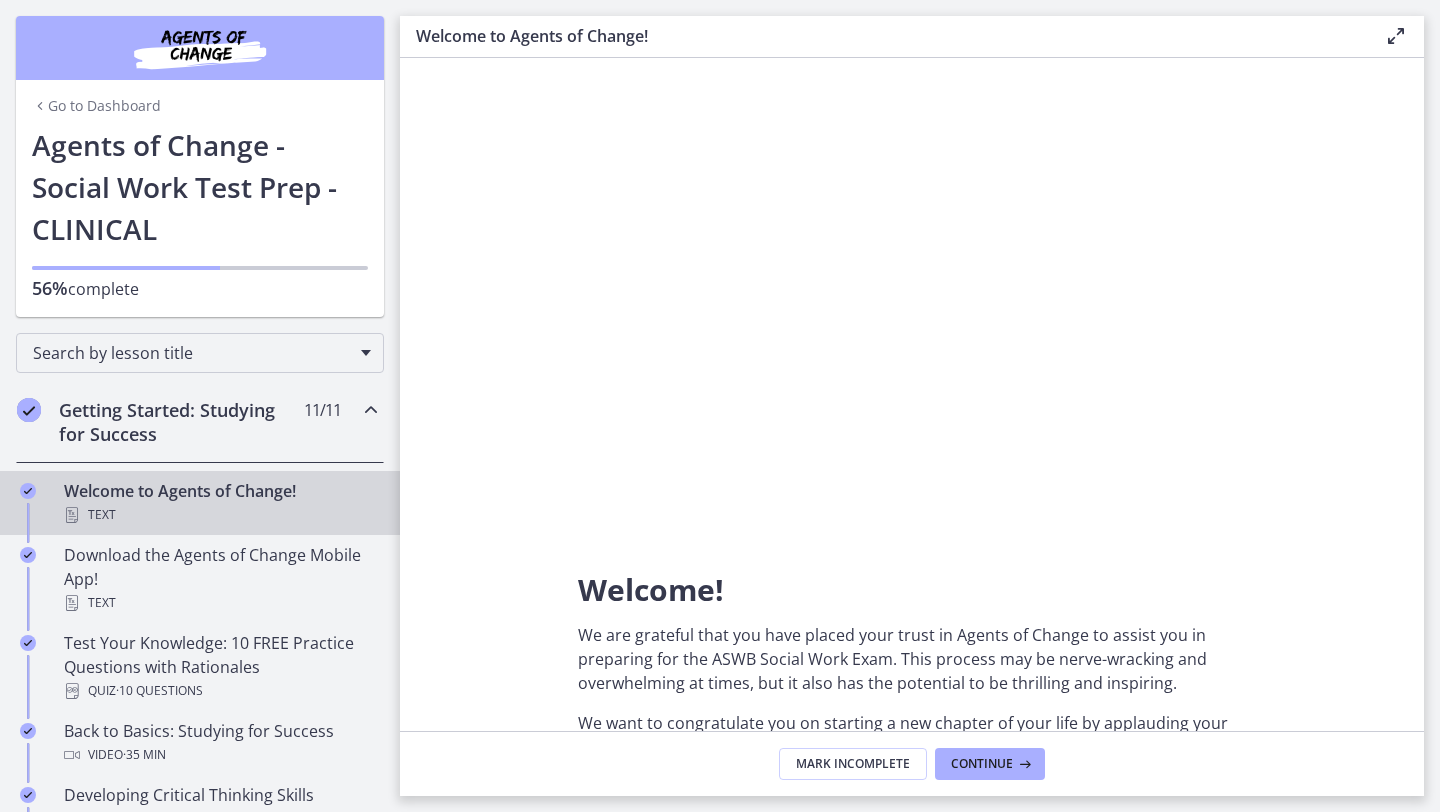 scroll, scrollTop: 0, scrollLeft: 0, axis: both 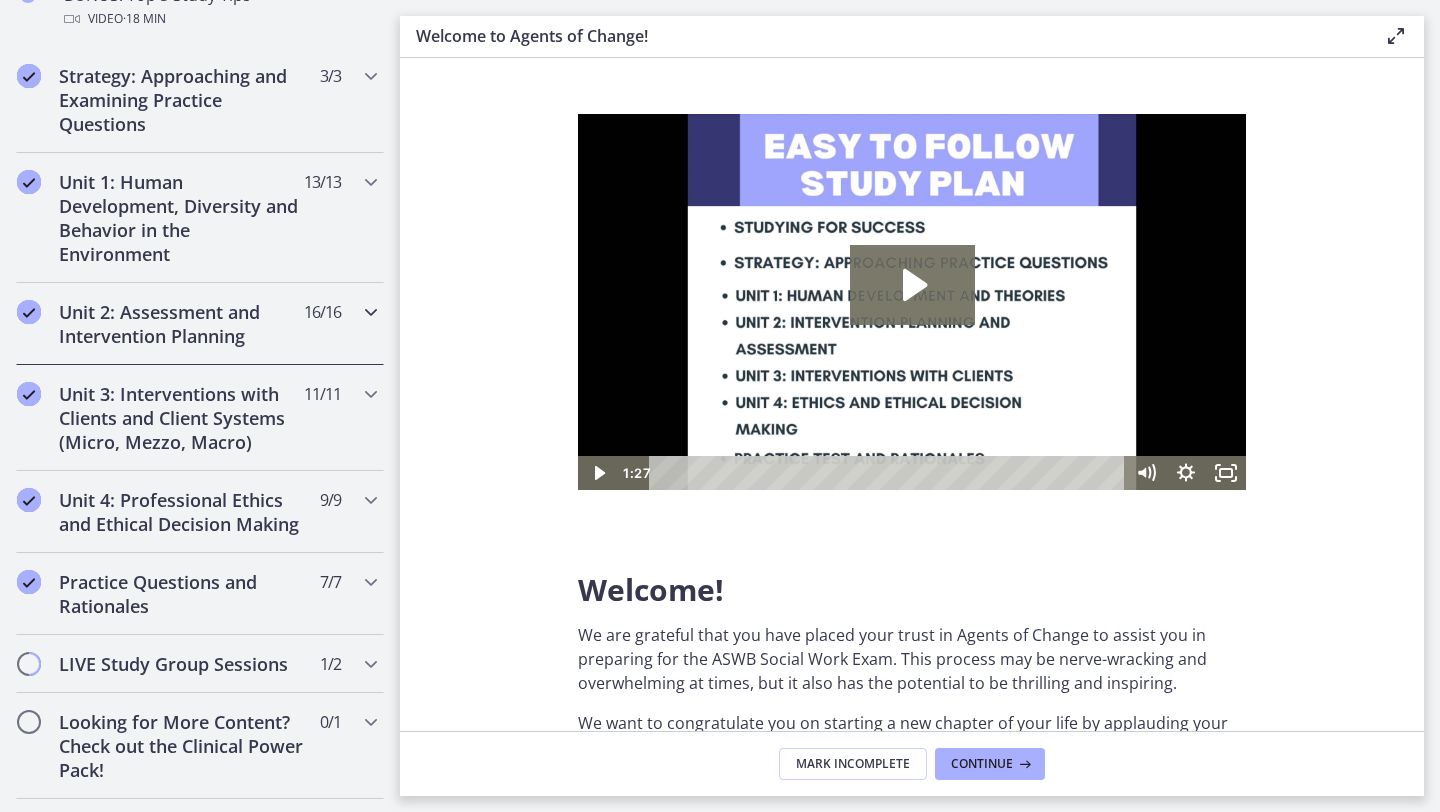 click at bounding box center [371, 312] 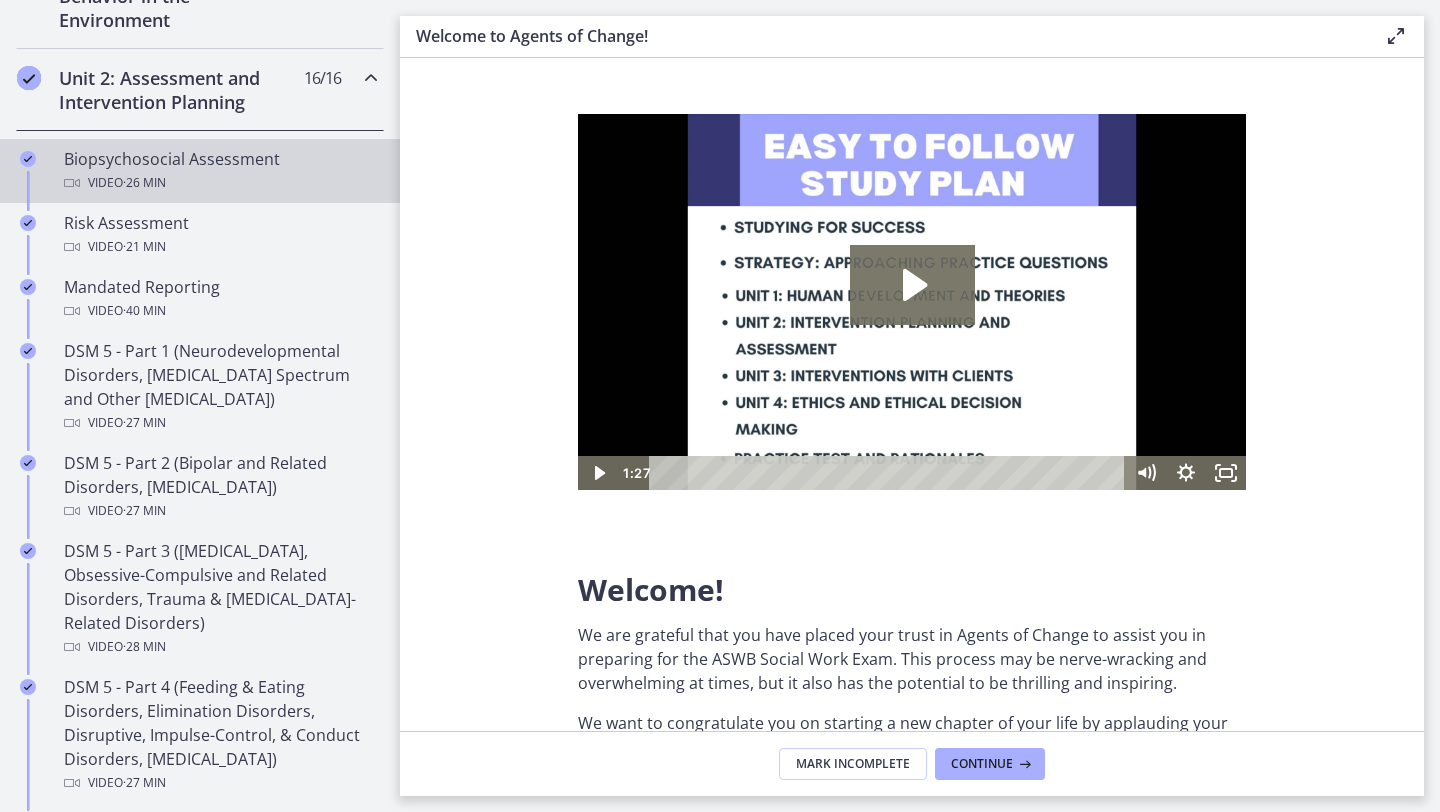 scroll, scrollTop: 652, scrollLeft: 0, axis: vertical 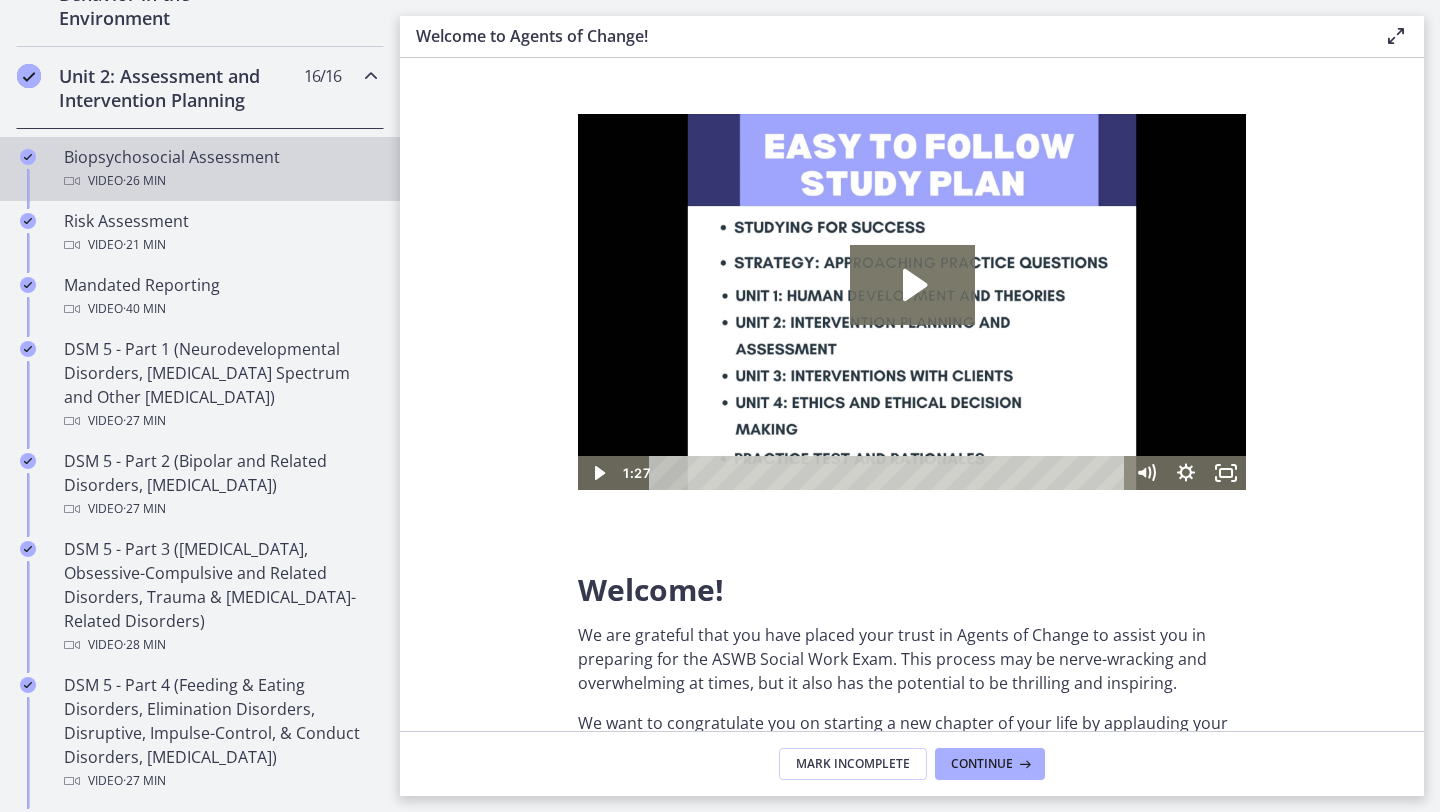 click on "Biopsychosocial Assessment
Video
·  26 min" at bounding box center [220, 169] 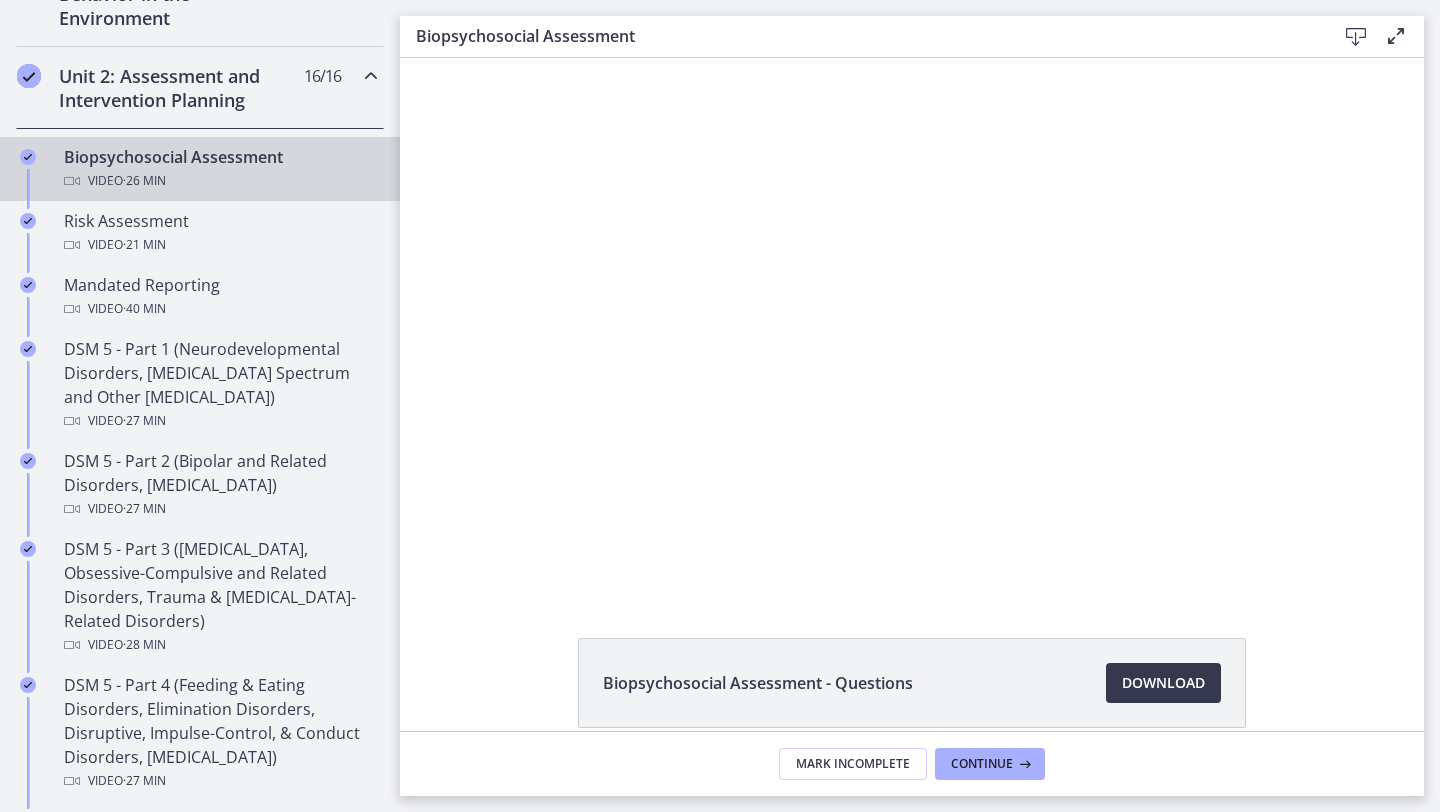scroll, scrollTop: 0, scrollLeft: 0, axis: both 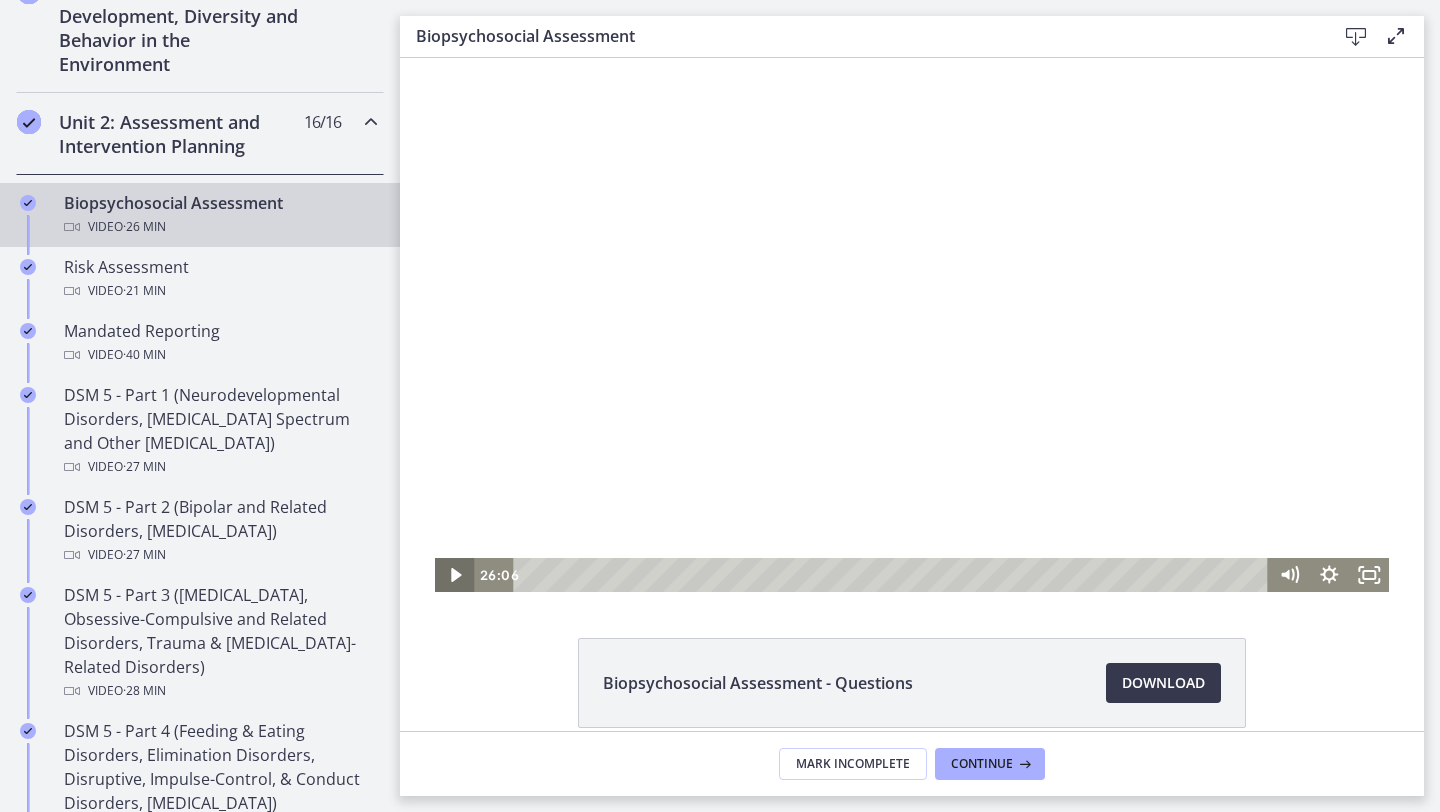 click 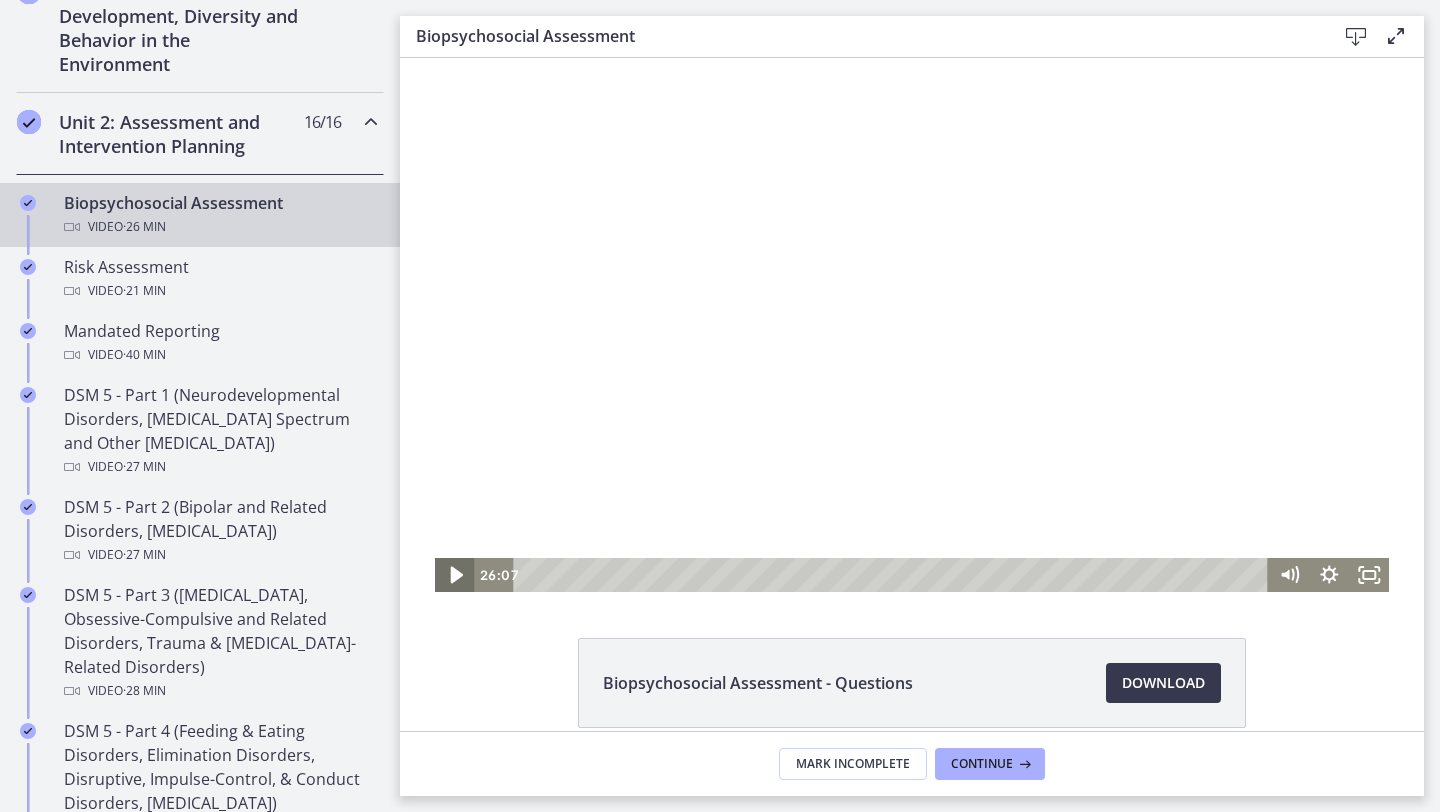 click 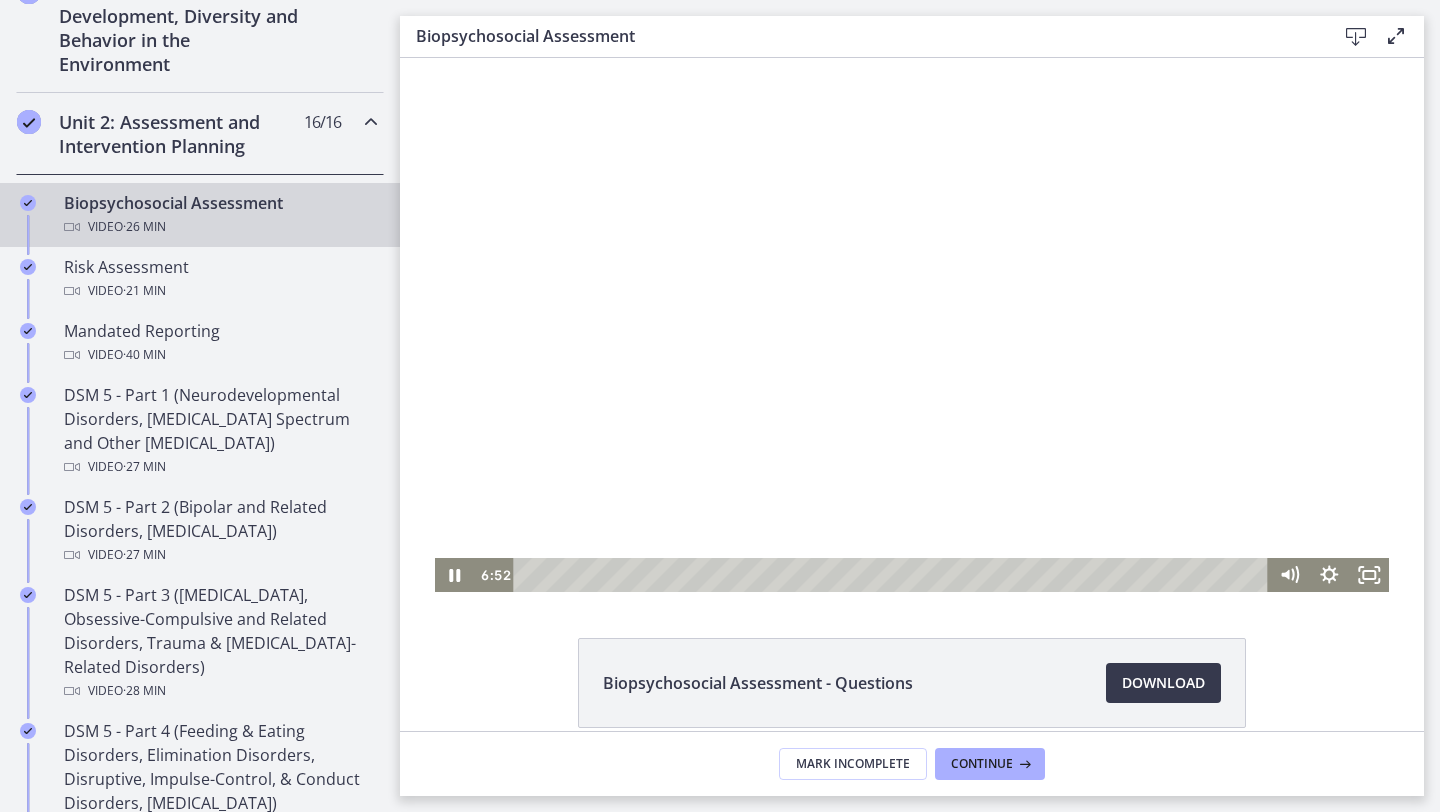 click at bounding box center [912, 325] 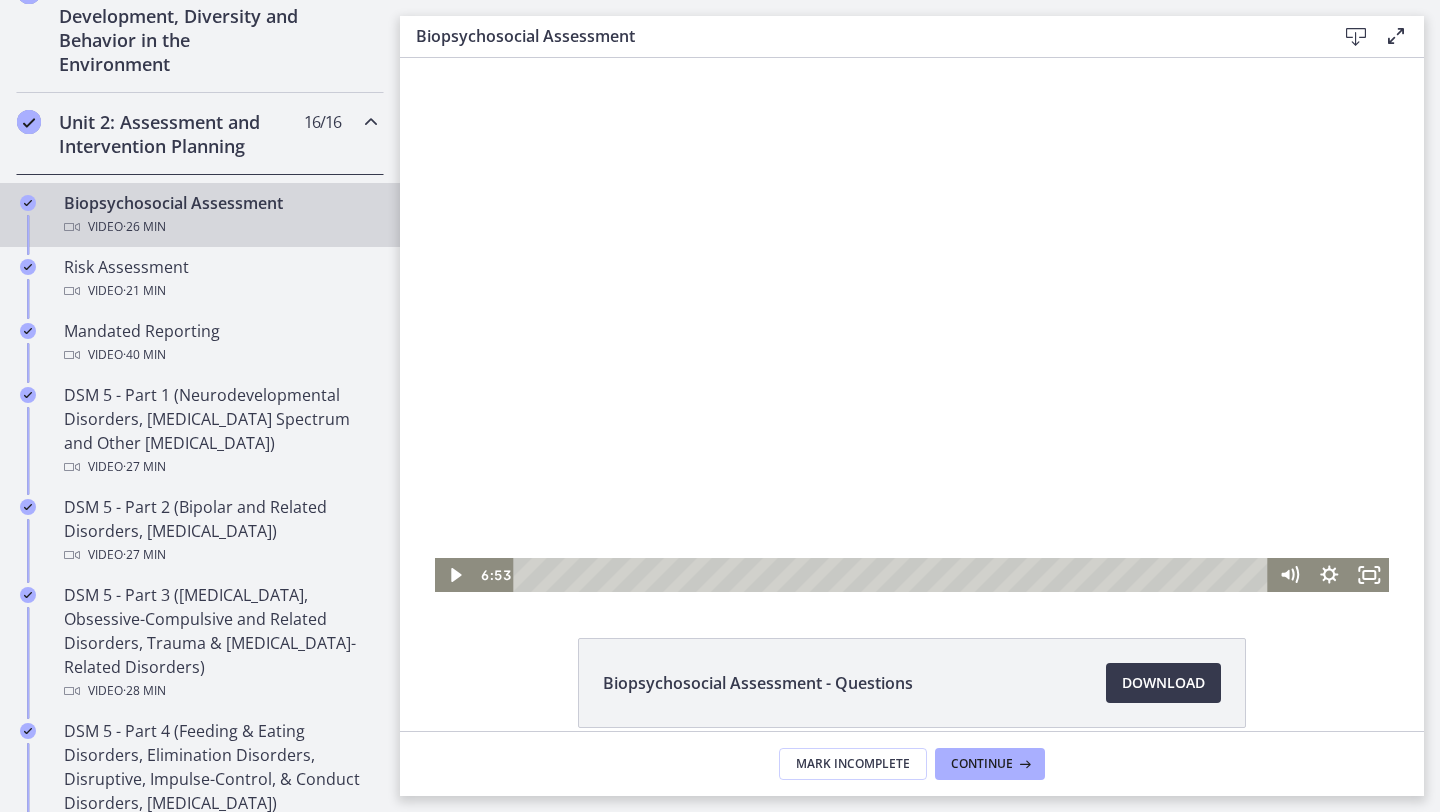 click at bounding box center (912, 325) 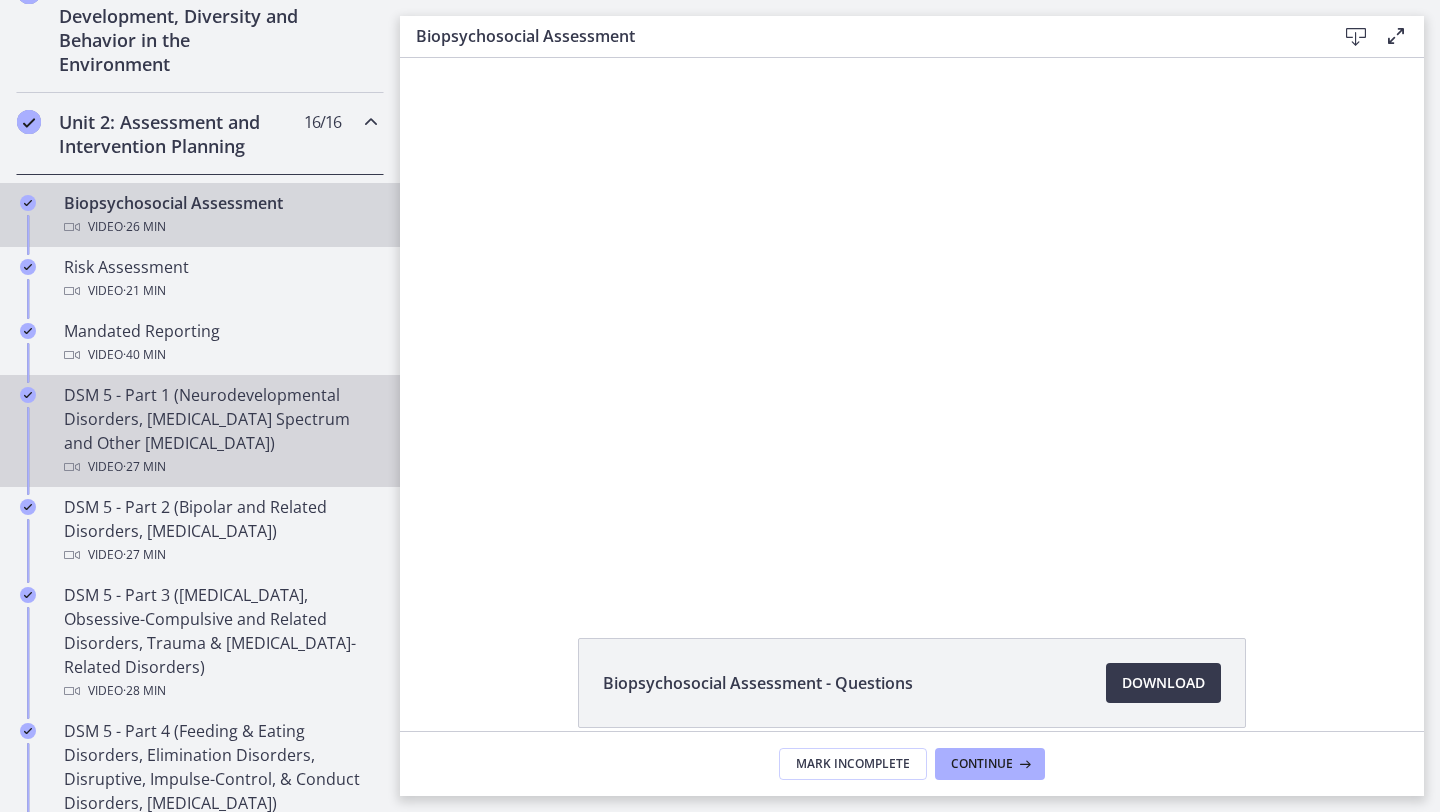 click on "DSM 5 - Part 1 (Neurodevelopmental Disorders, [MEDICAL_DATA] Spectrum and Other [MEDICAL_DATA])
Video
·  27 min" at bounding box center [220, 431] 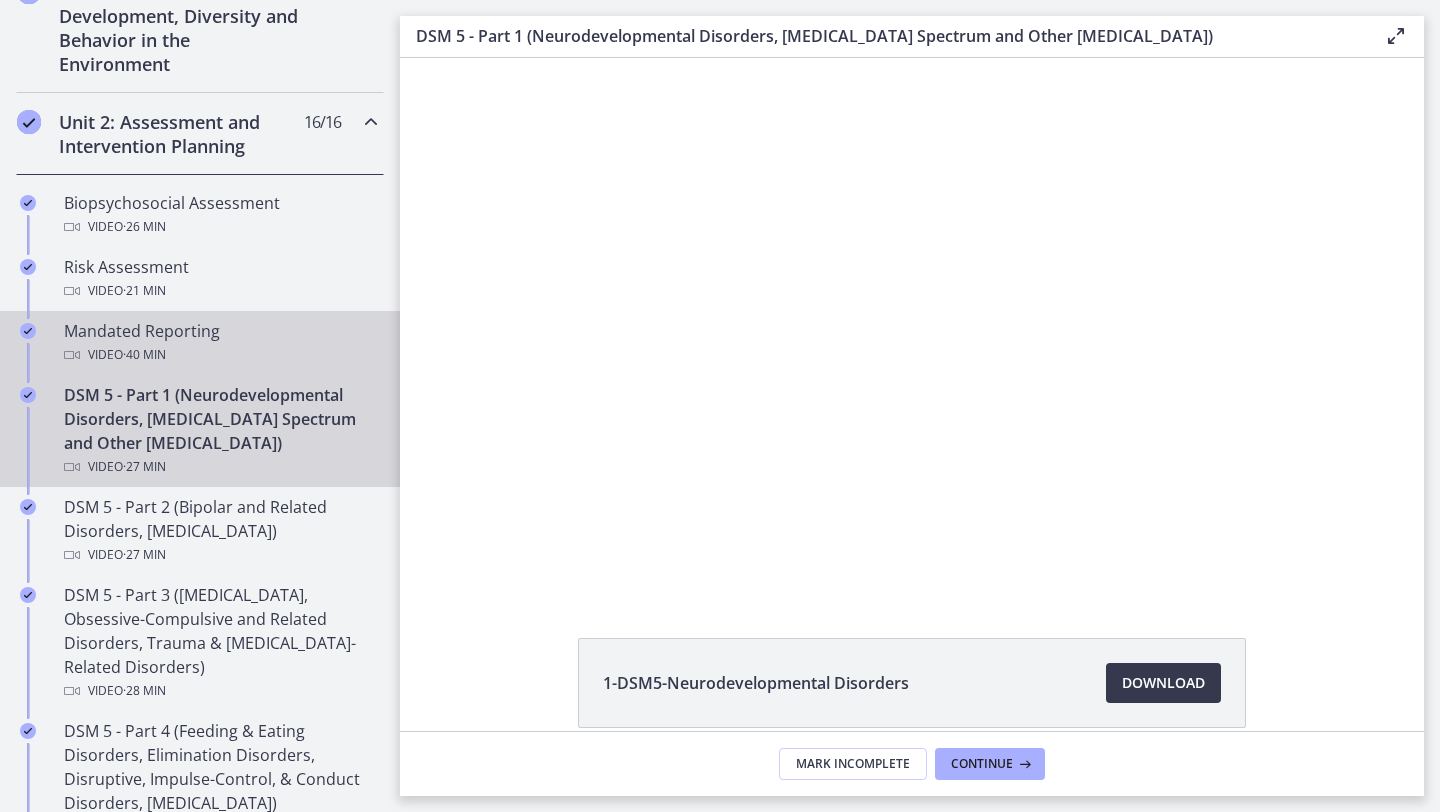 scroll, scrollTop: 0, scrollLeft: 0, axis: both 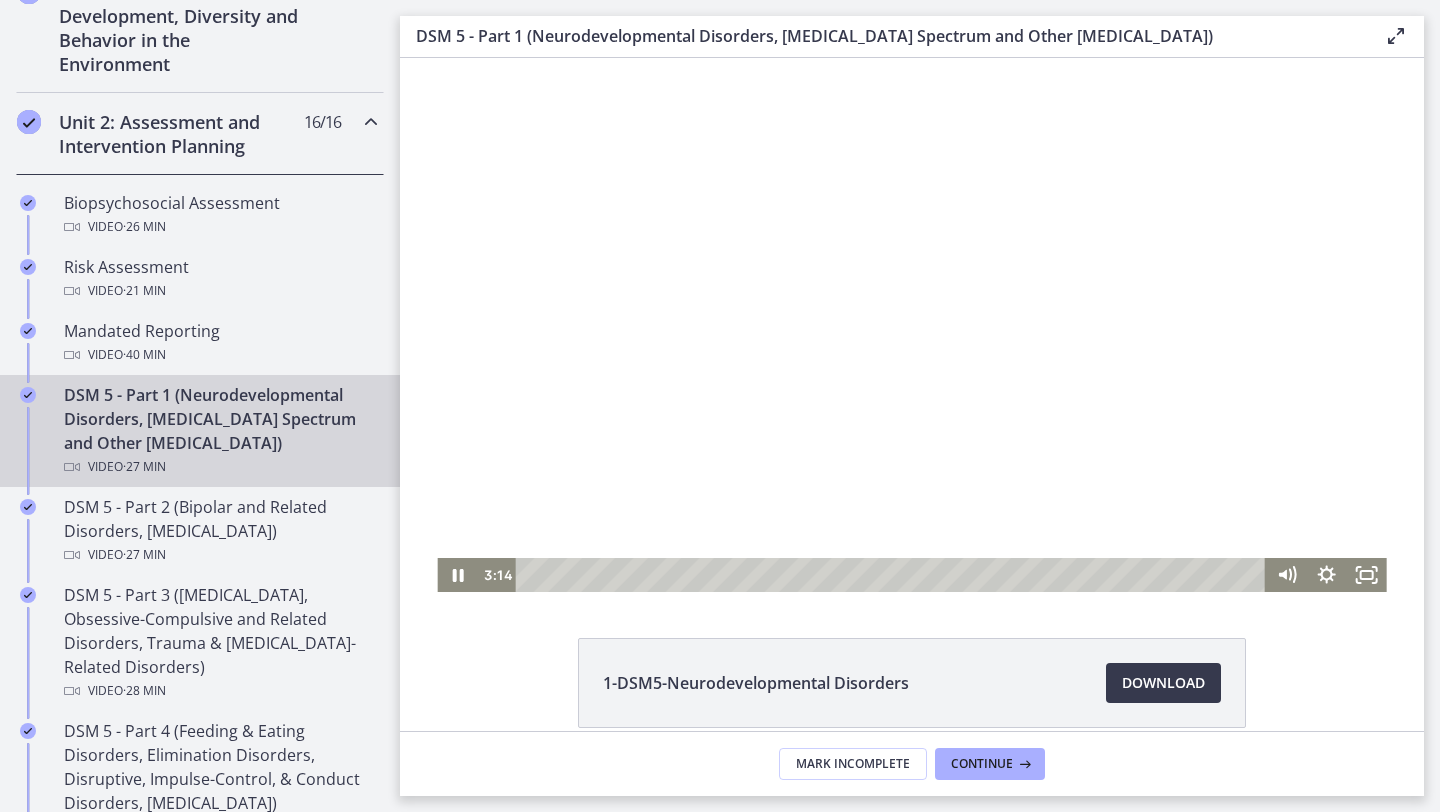 click at bounding box center (911, 325) 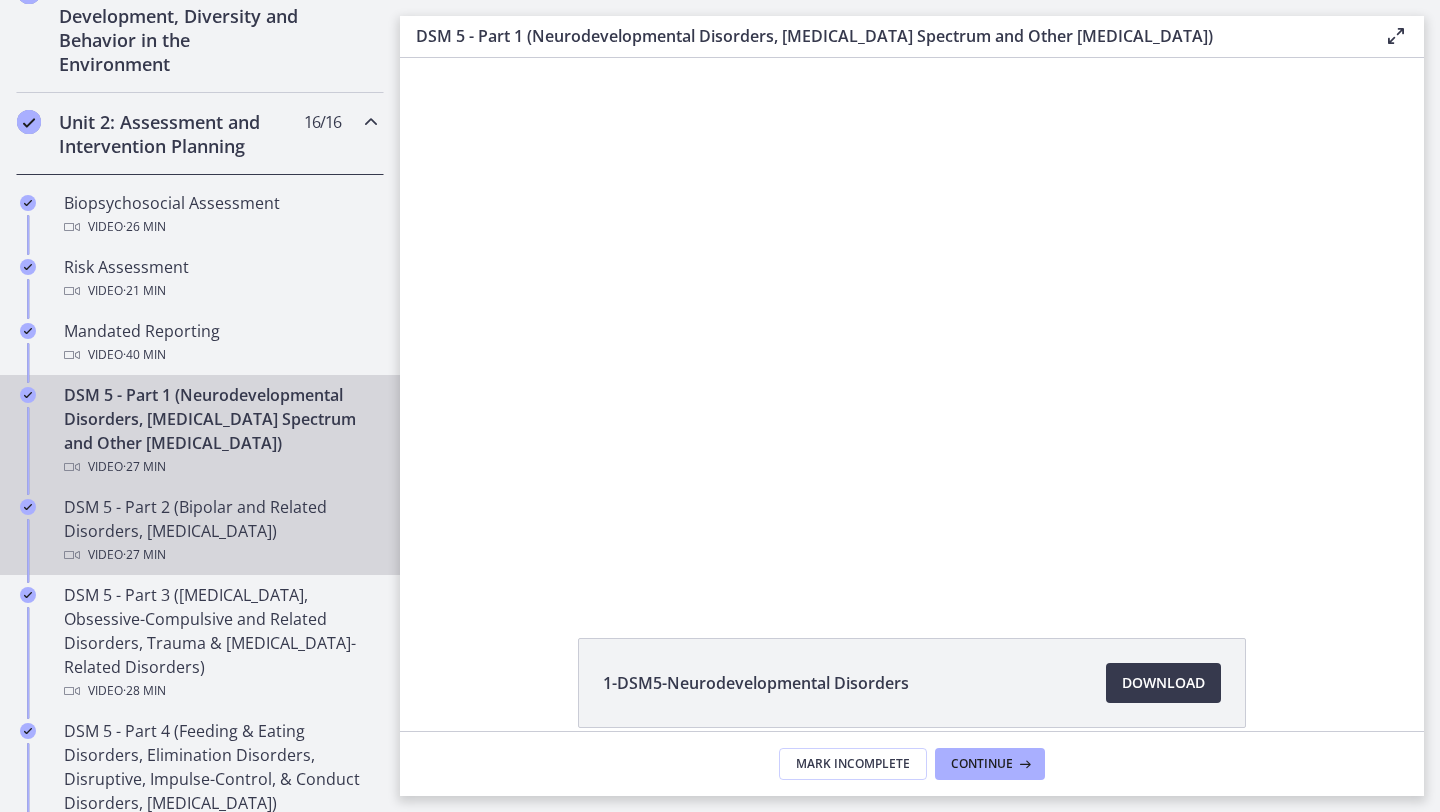 click on "DSM 5 - Part 2 (Bipolar and Related Disorders, [MEDICAL_DATA])
Video
·  27 min" at bounding box center [220, 531] 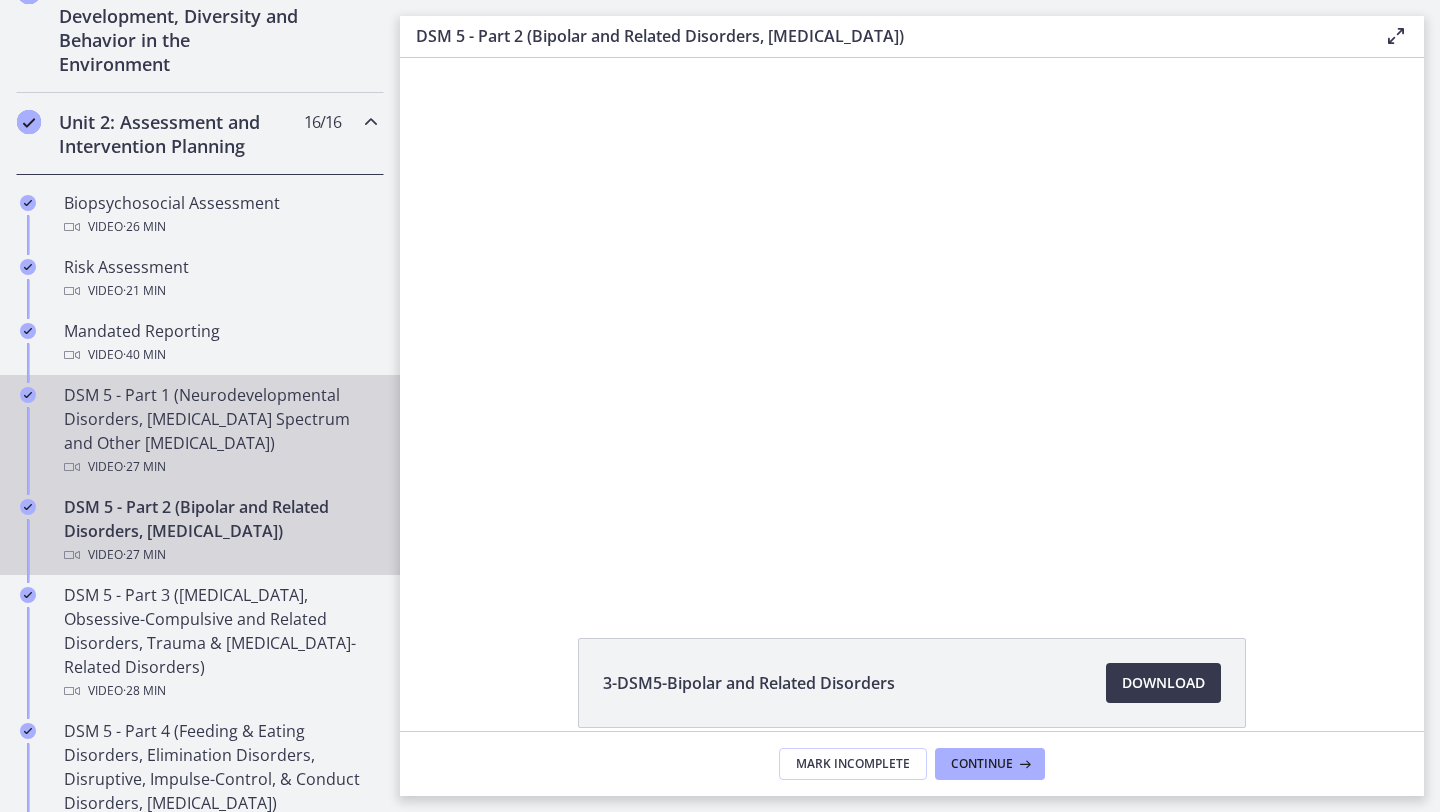 scroll, scrollTop: 0, scrollLeft: 0, axis: both 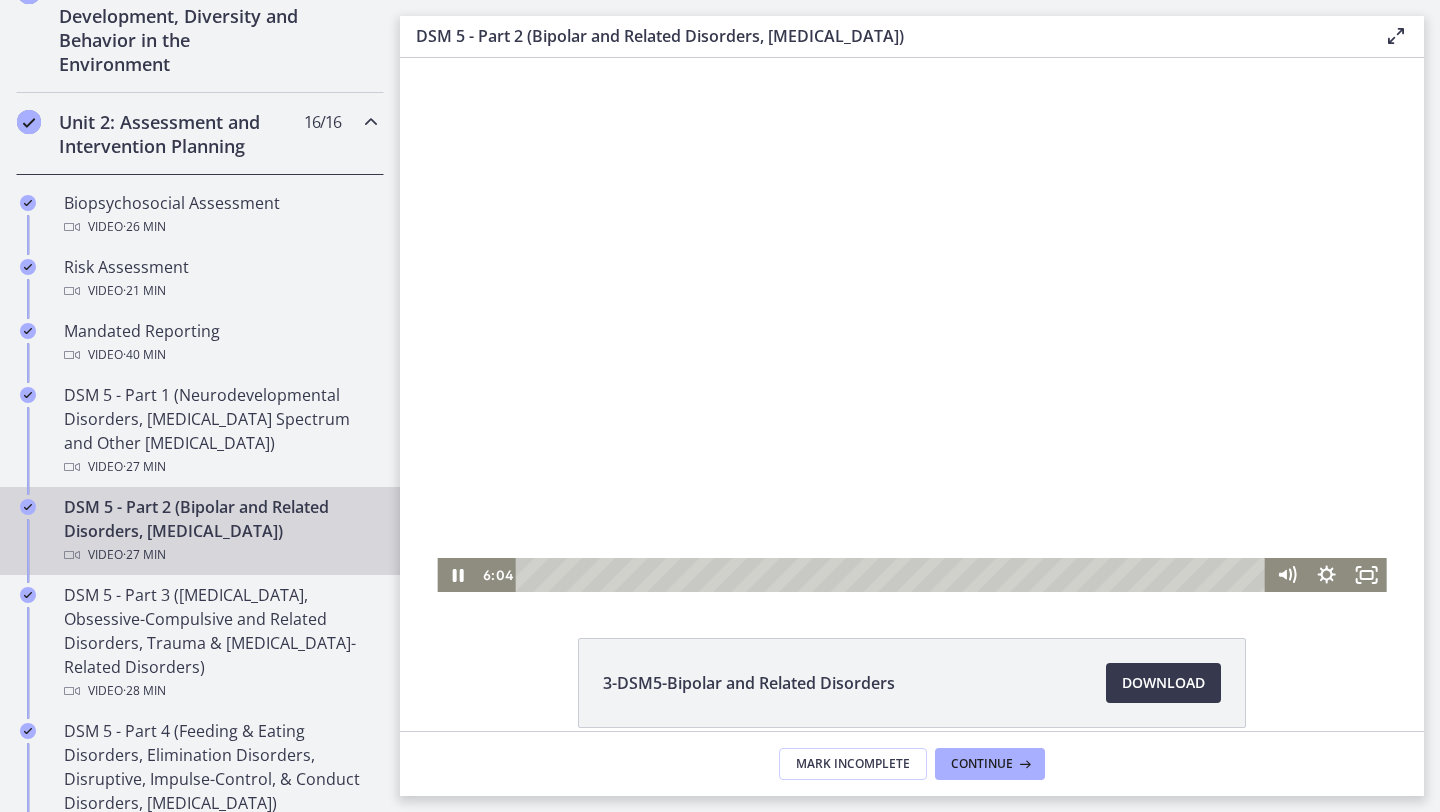 click at bounding box center (911, 325) 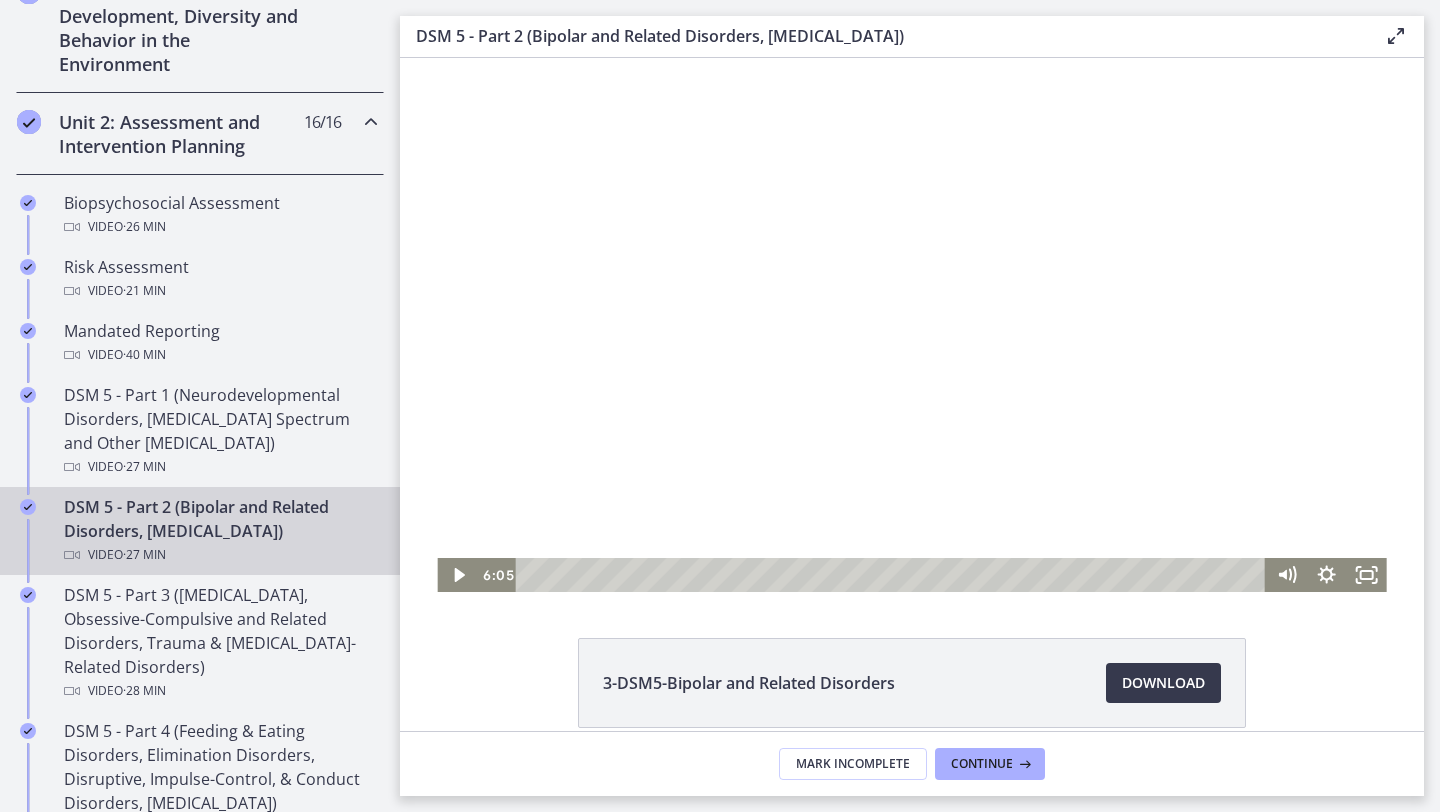 click on "Unit 1: Human Development, Diversity and Behavior in the Environment
13  /  13
Completed" at bounding box center (200, 28) 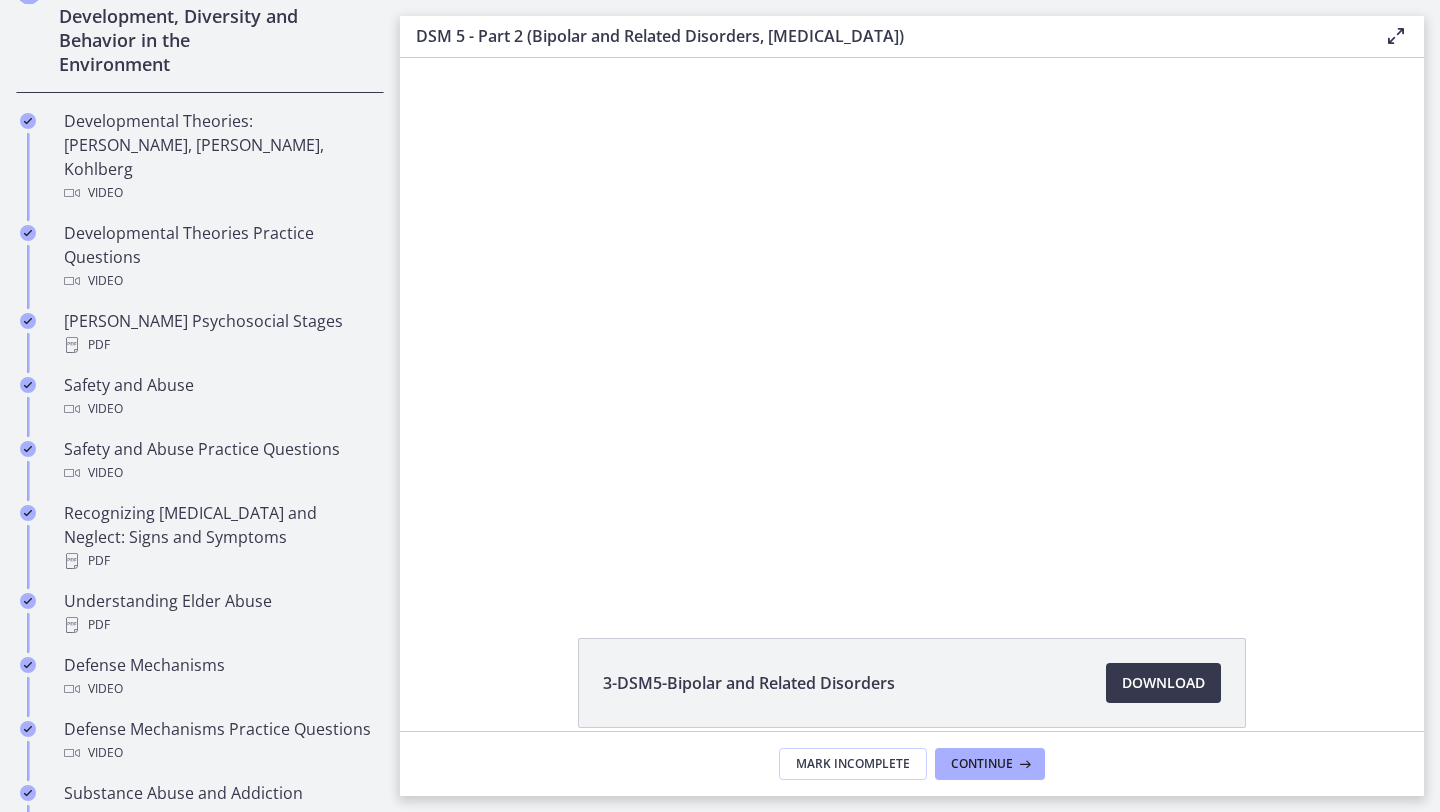 click on "Unit 1: Human Development, Diversity and Behavior in the Environment
13  /  13
Completed" at bounding box center (200, 28) 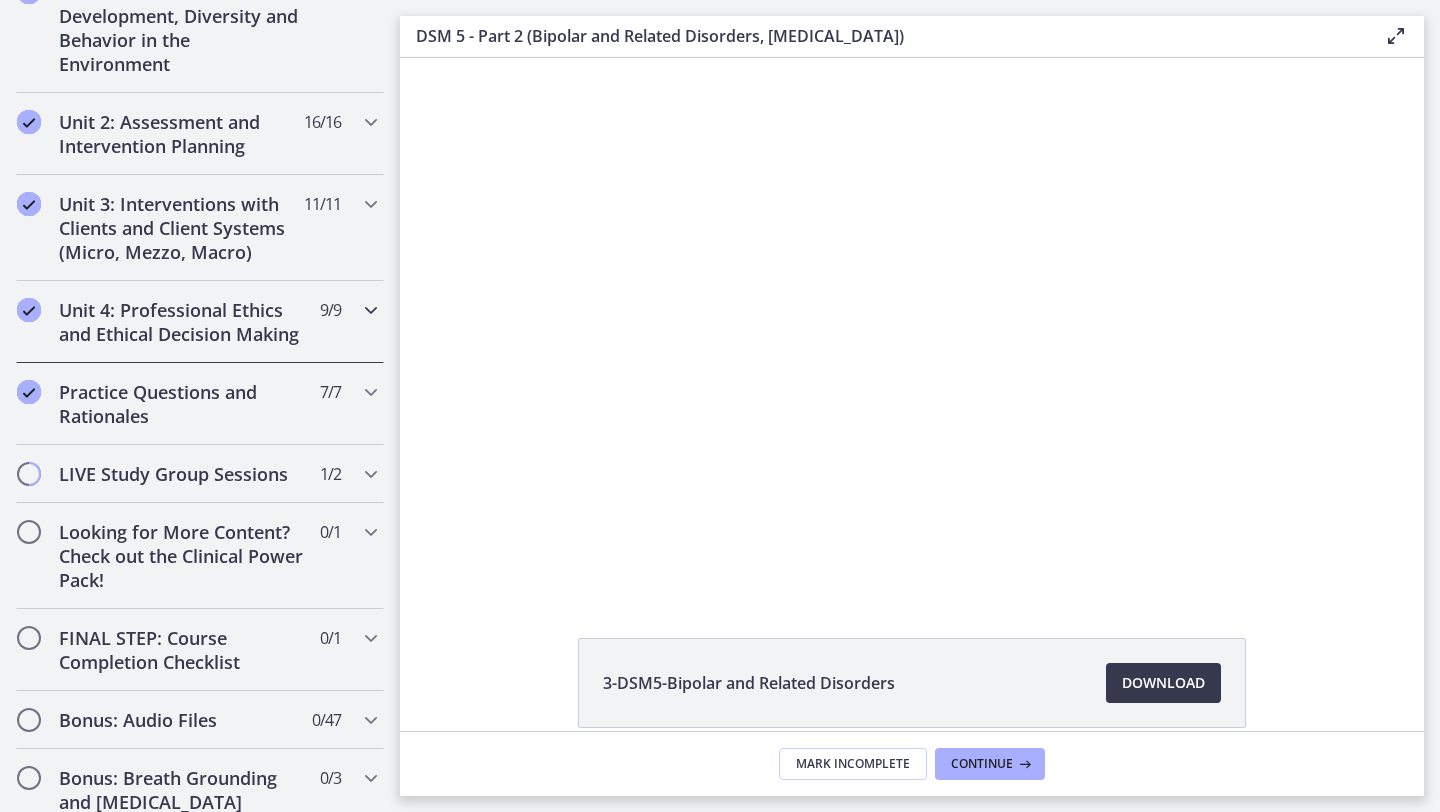 click on "Unit 4: Professional Ethics and Ethical Decision Making" at bounding box center (181, 322) 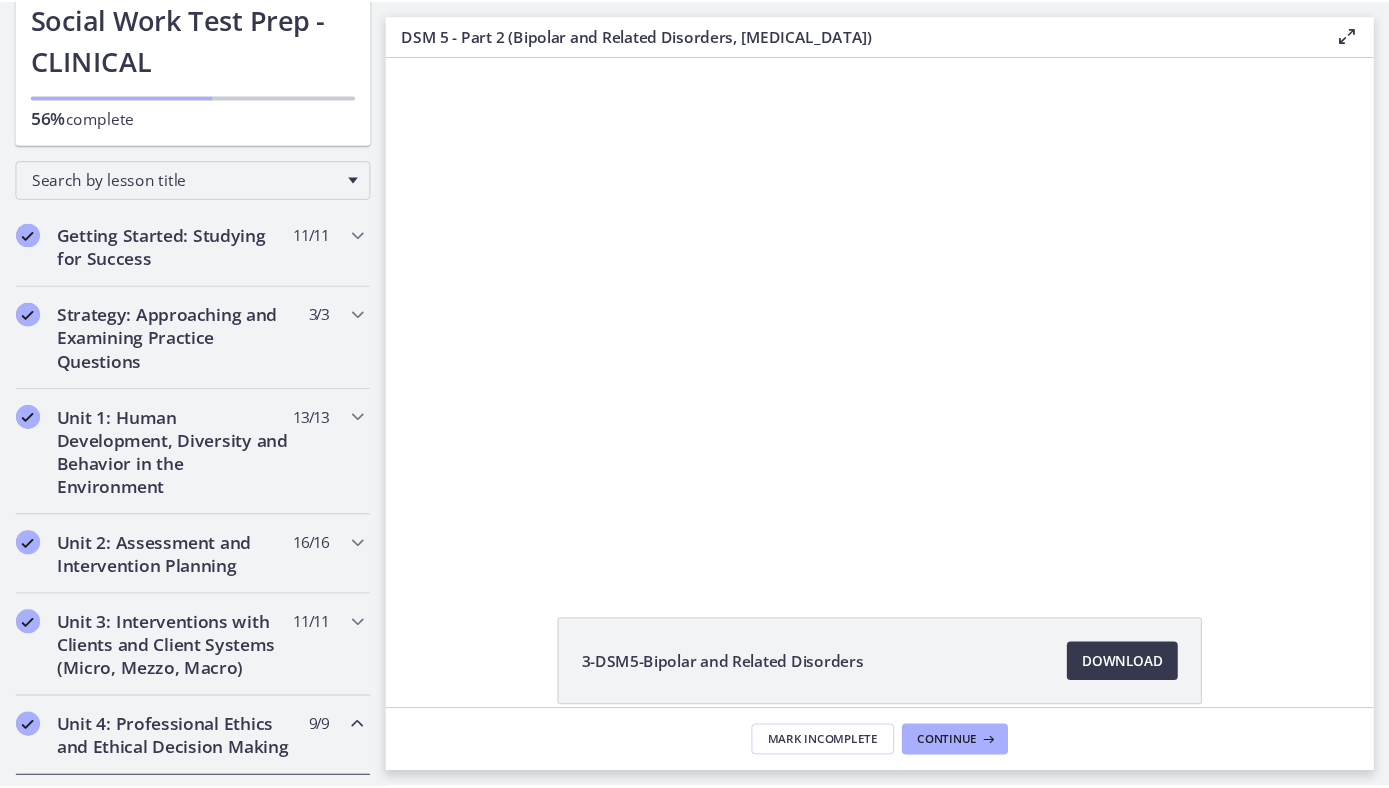 scroll, scrollTop: 0, scrollLeft: 0, axis: both 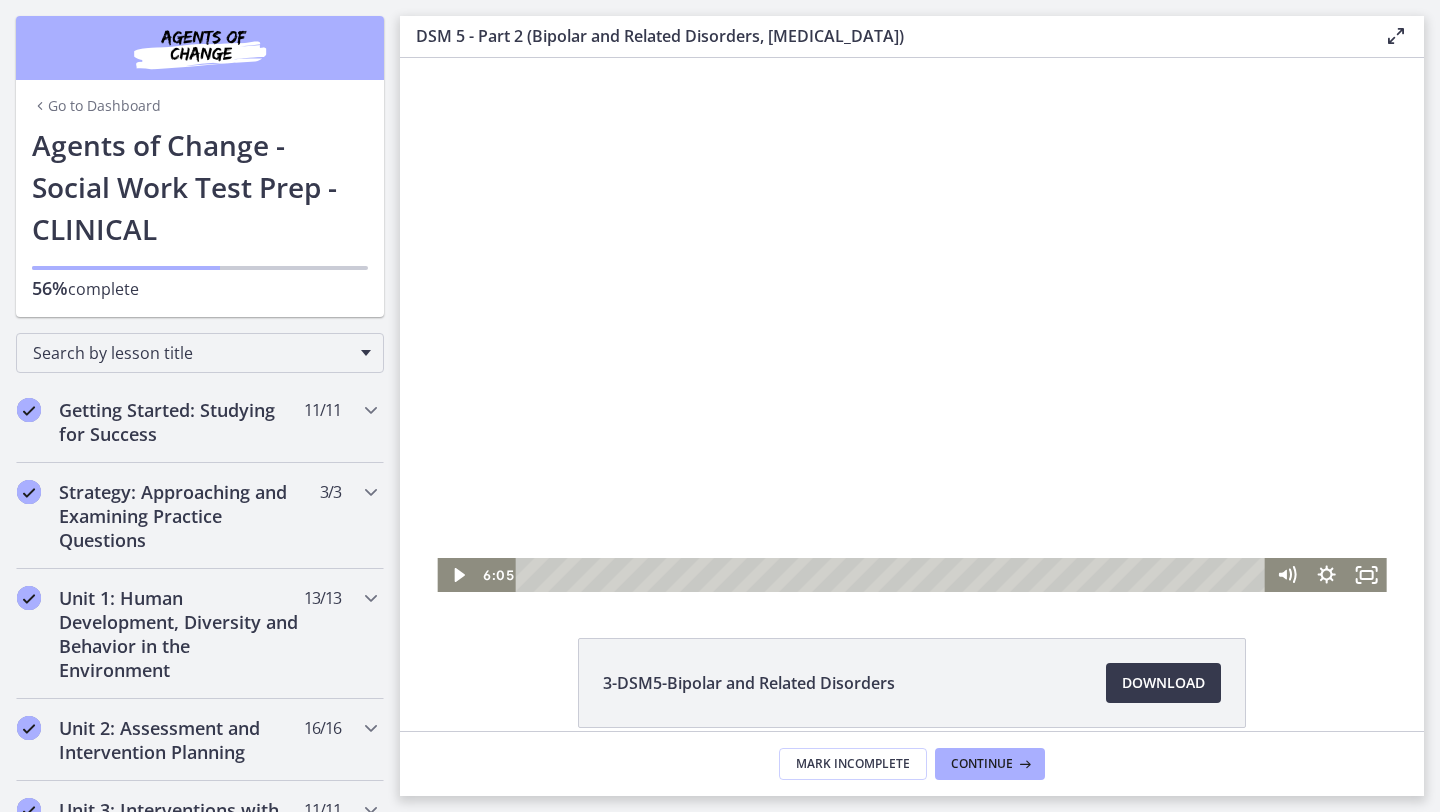 click at bounding box center (911, 325) 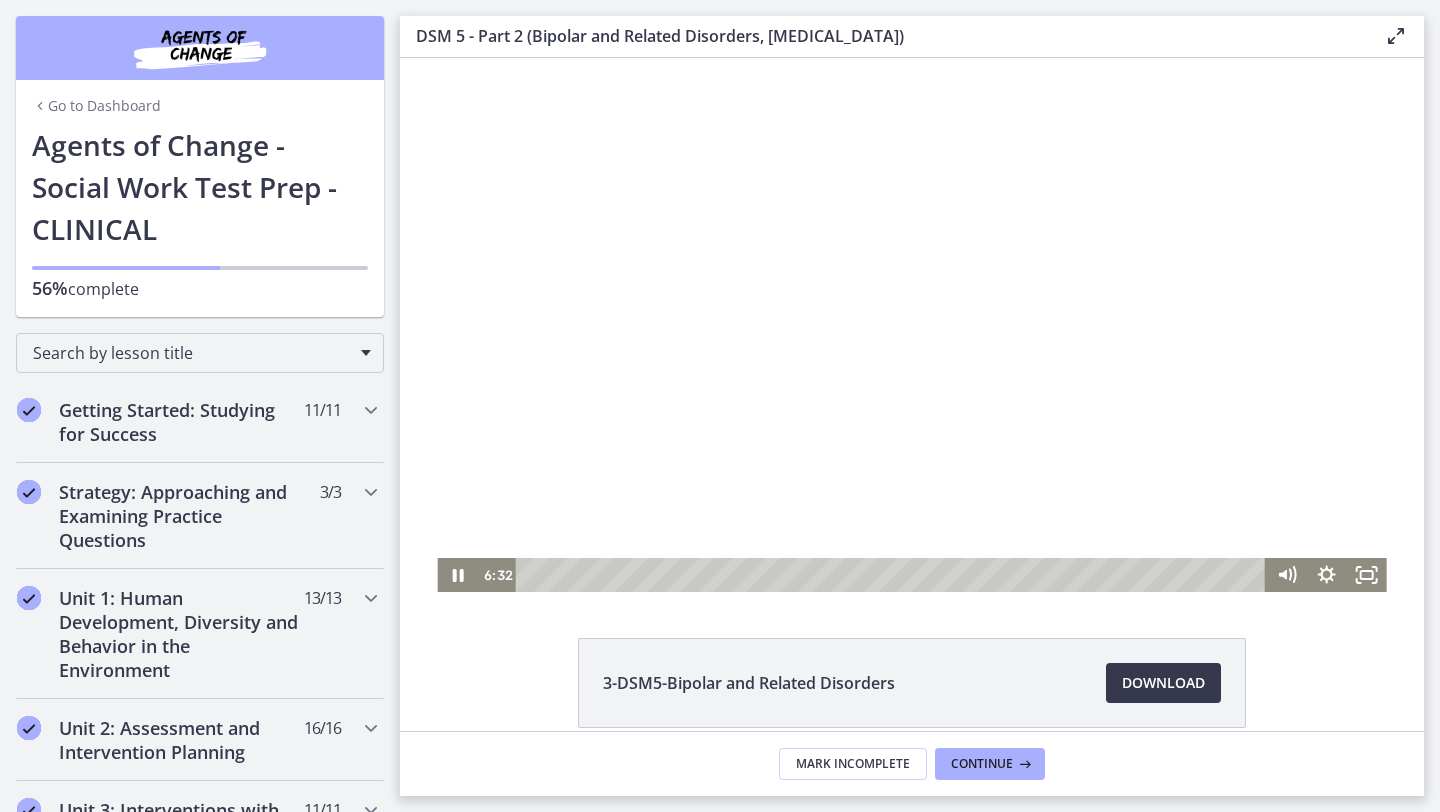 click at bounding box center [911, 325] 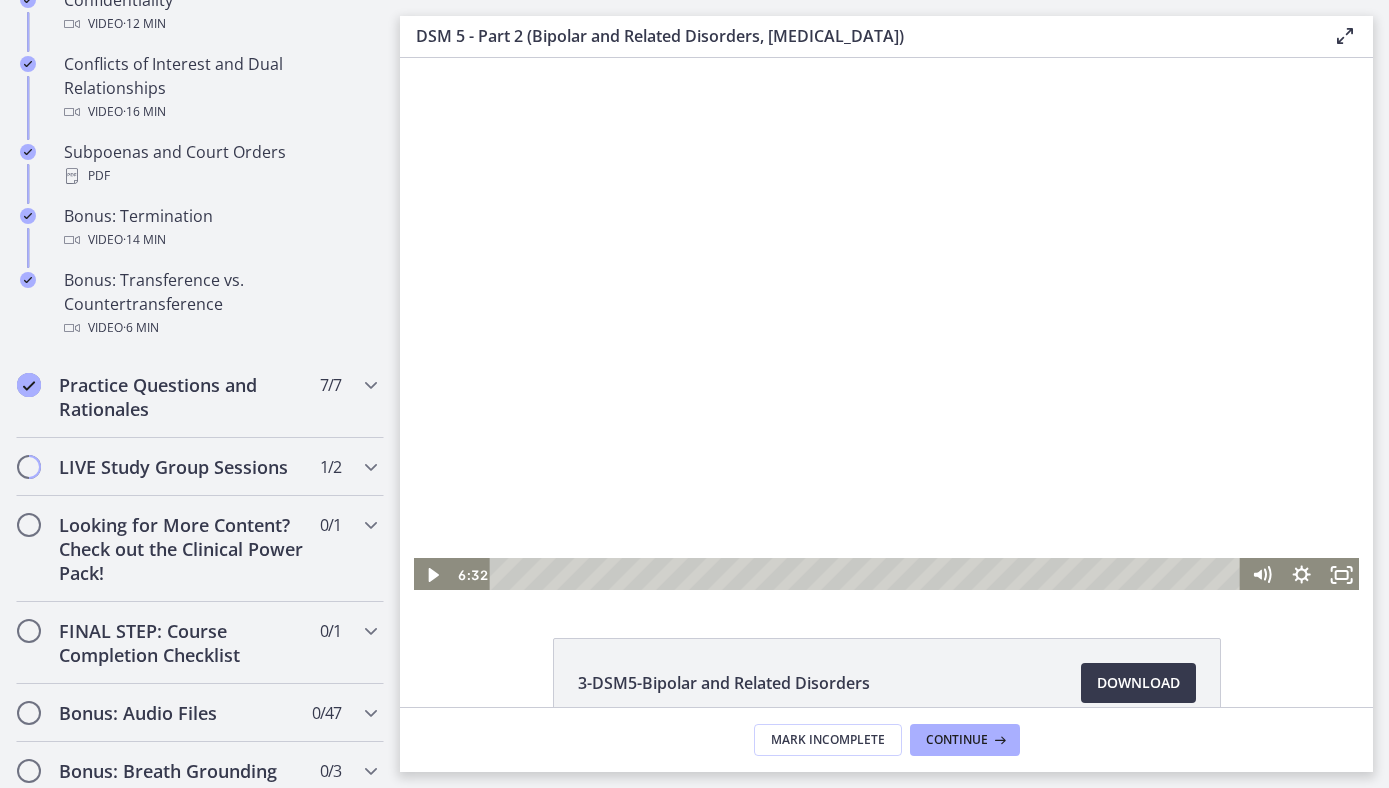 scroll, scrollTop: 1264, scrollLeft: 0, axis: vertical 